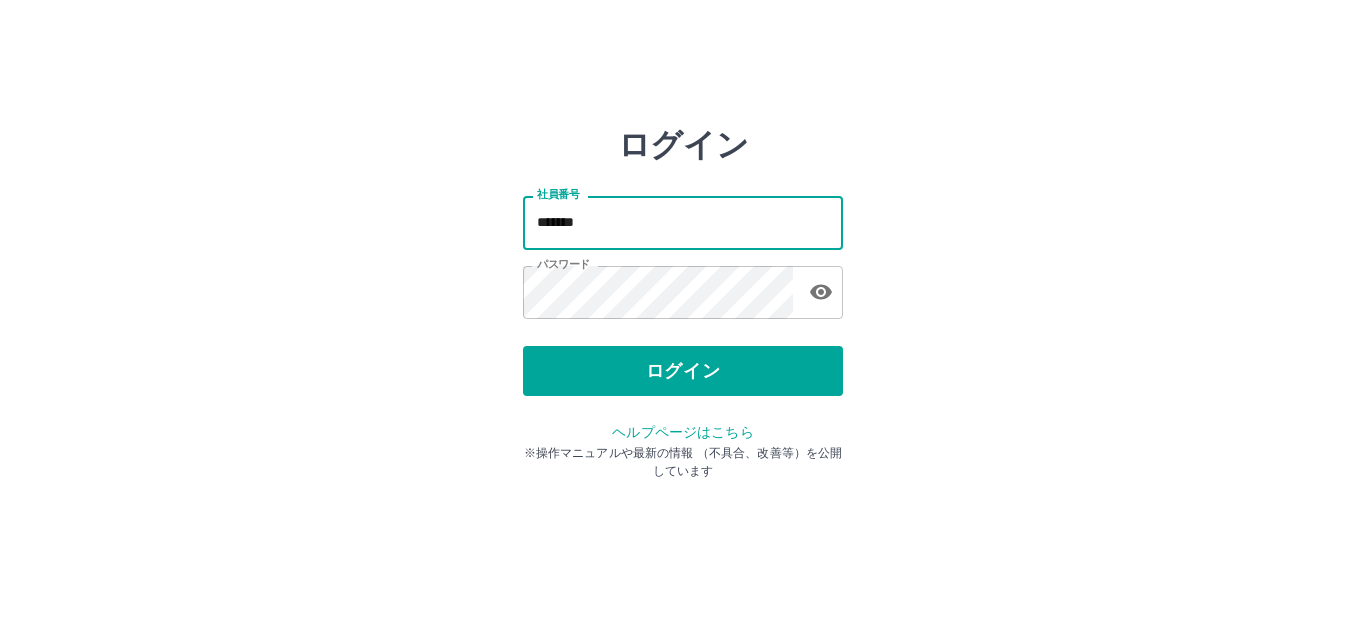 scroll, scrollTop: 0, scrollLeft: 0, axis: both 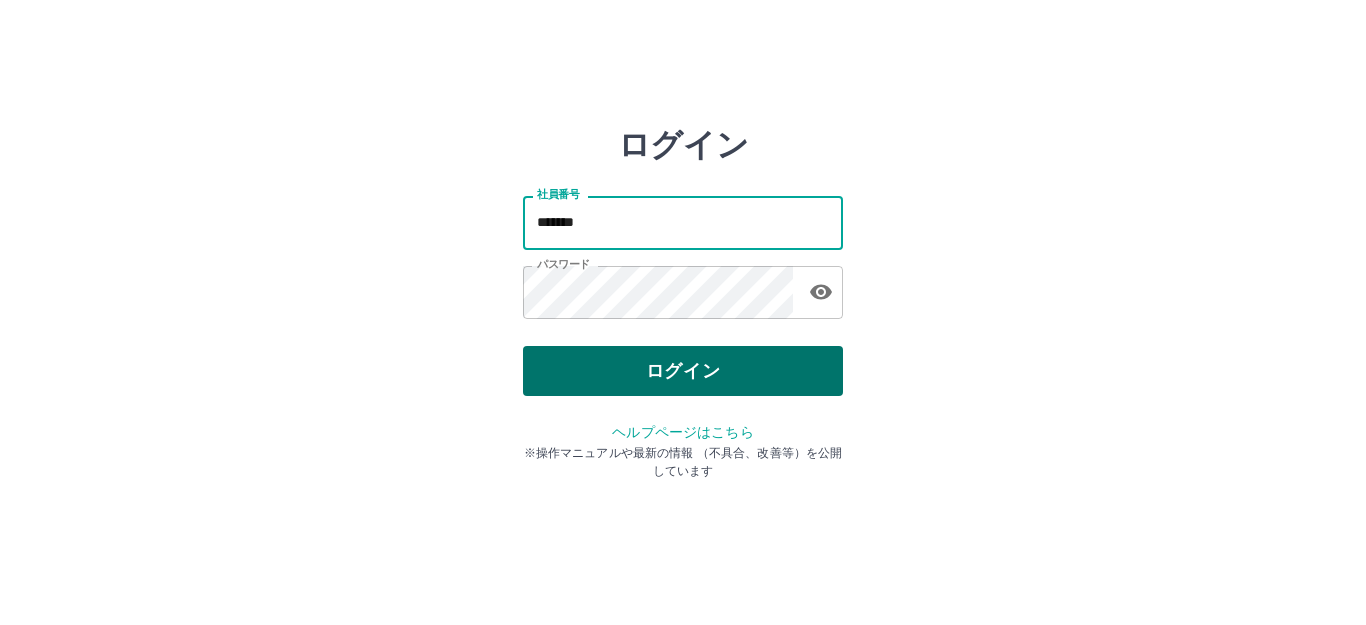click on "ログイン" at bounding box center [683, 371] 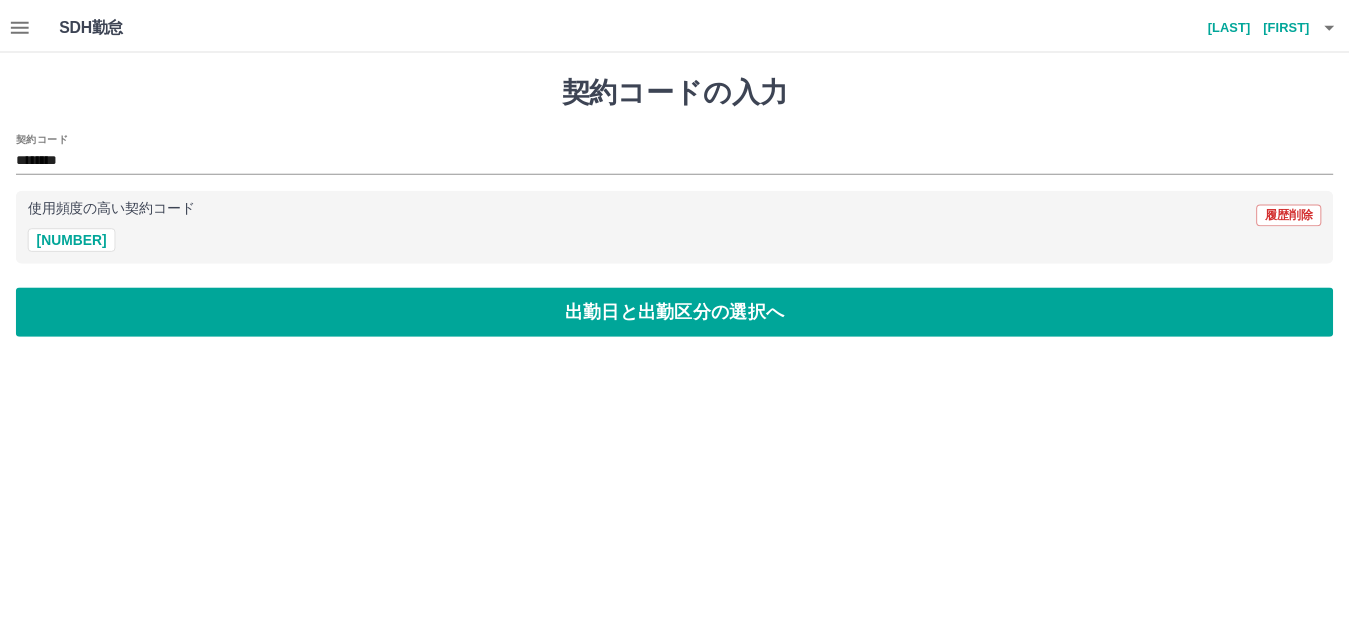 scroll, scrollTop: 0, scrollLeft: 0, axis: both 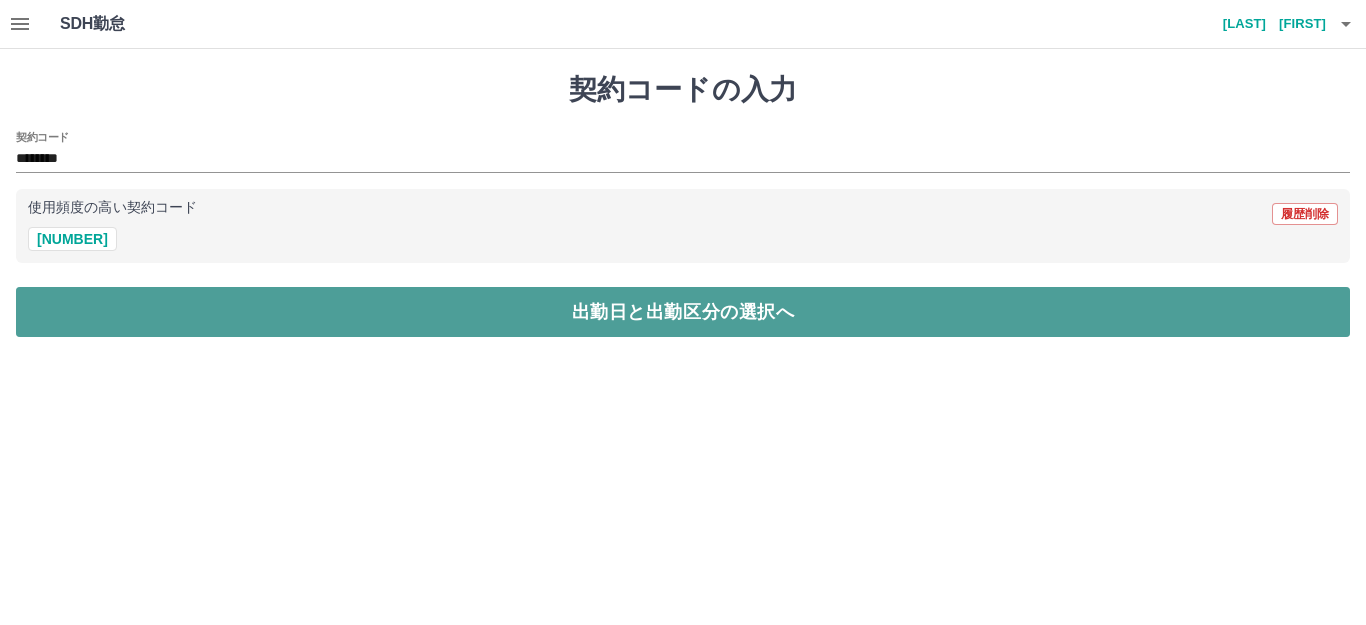click on "出勤日と出勤区分の選択へ" at bounding box center [683, 312] 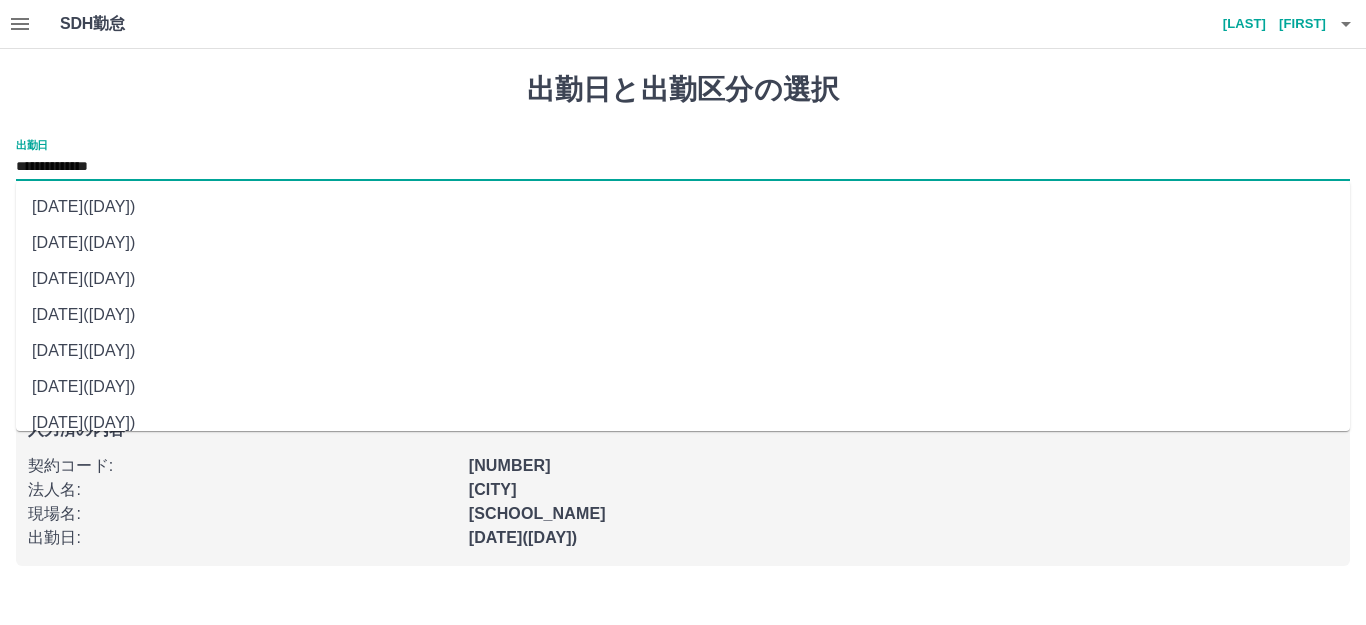 click on "**********" at bounding box center [683, 167] 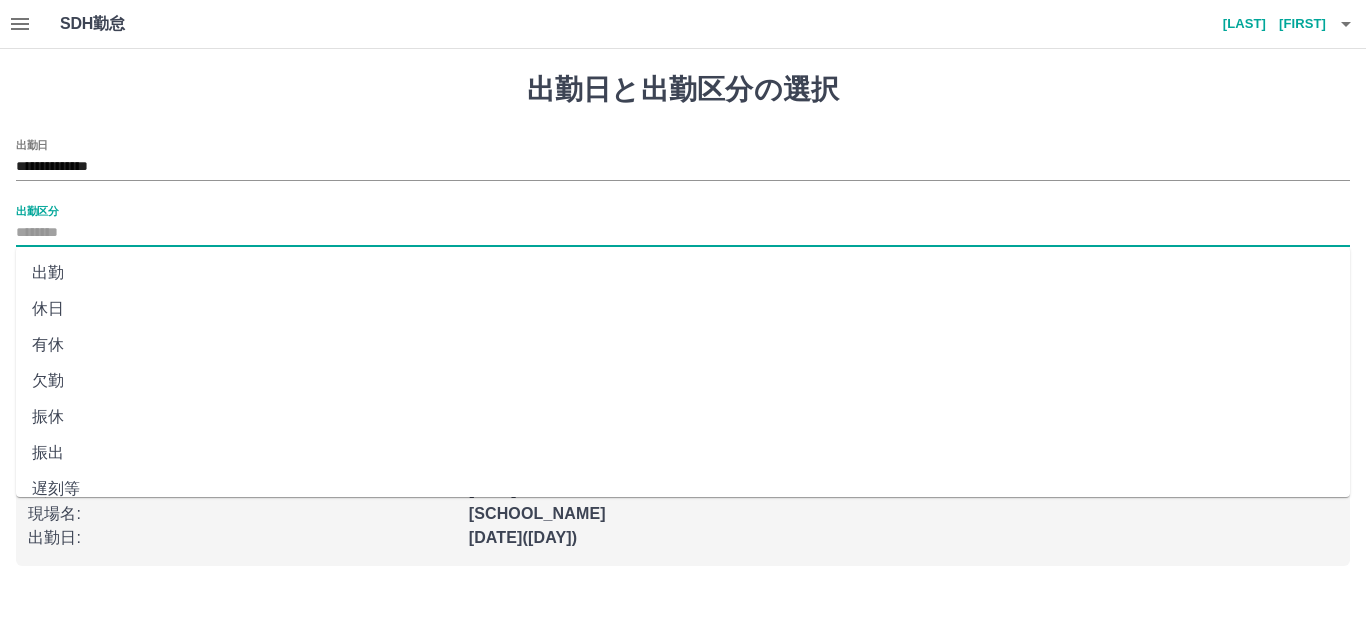 click on "出勤区分" at bounding box center [683, 233] 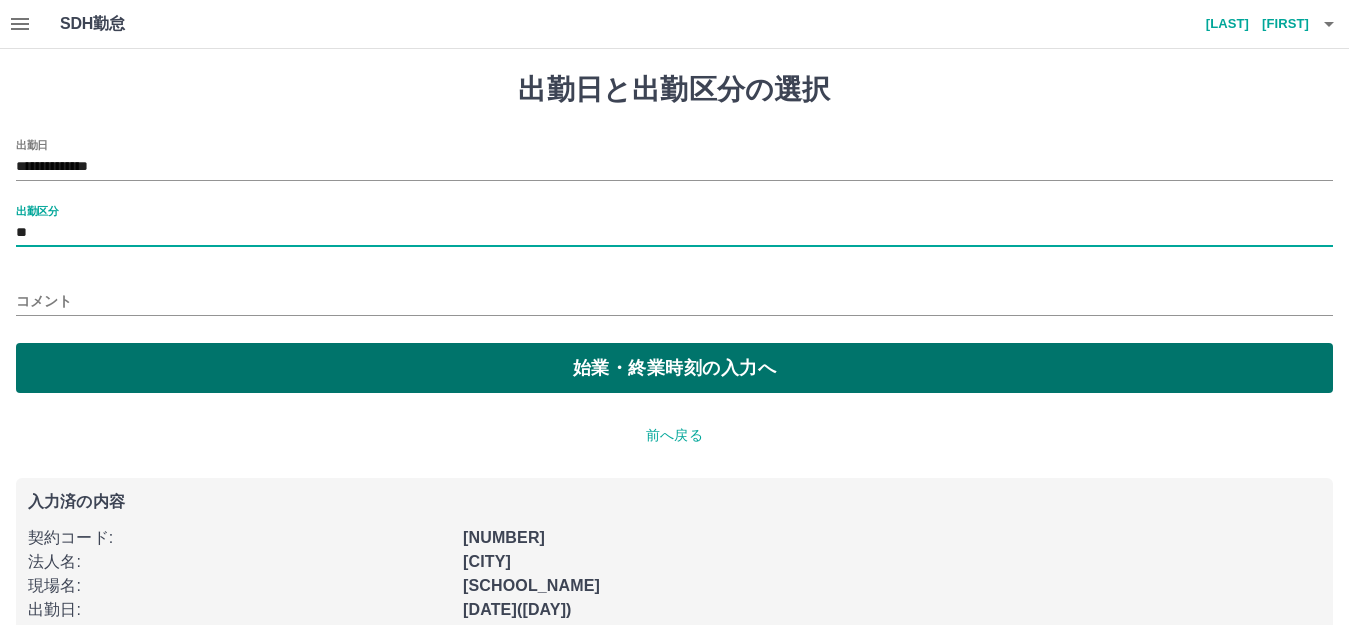 click on "始業・終業時刻の入力へ" at bounding box center [674, 368] 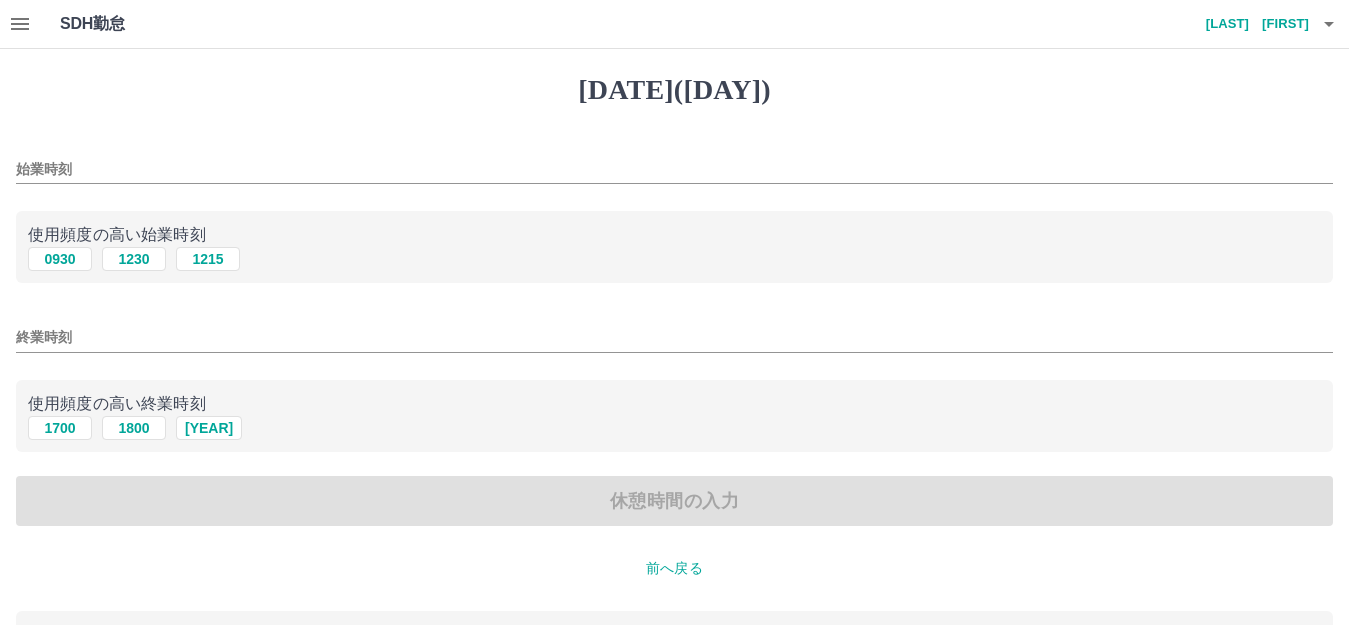 click on "始業時刻" at bounding box center [674, 169] 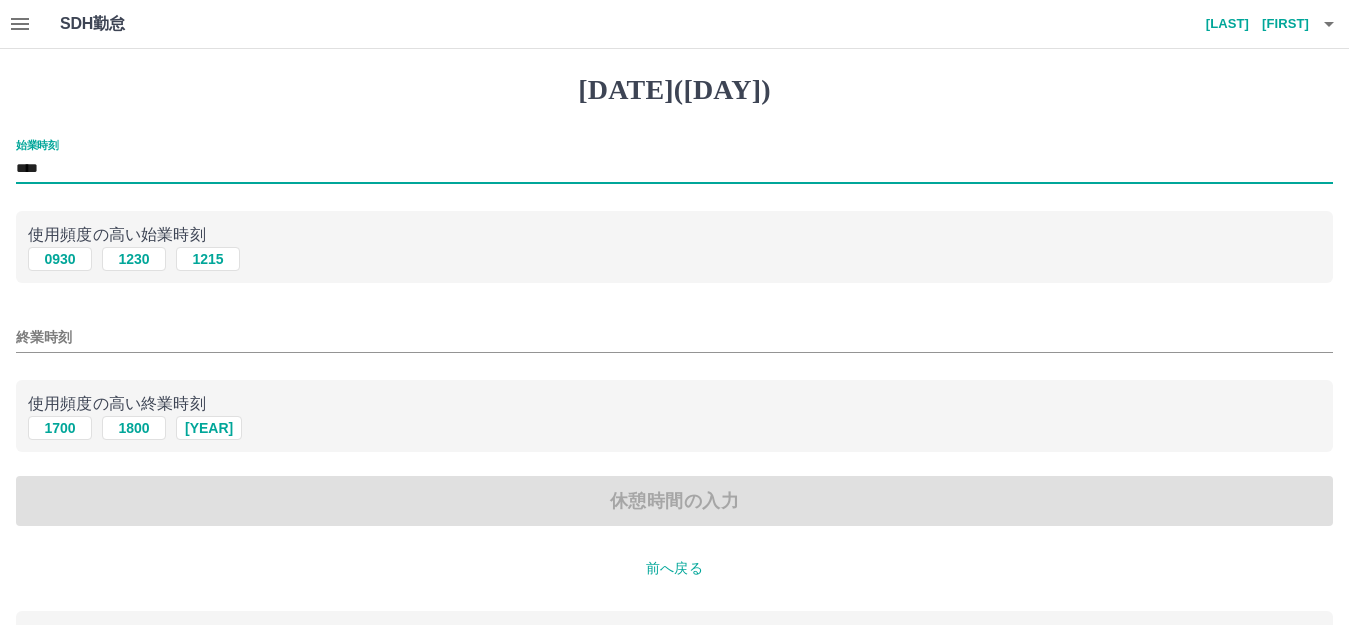 type on "****" 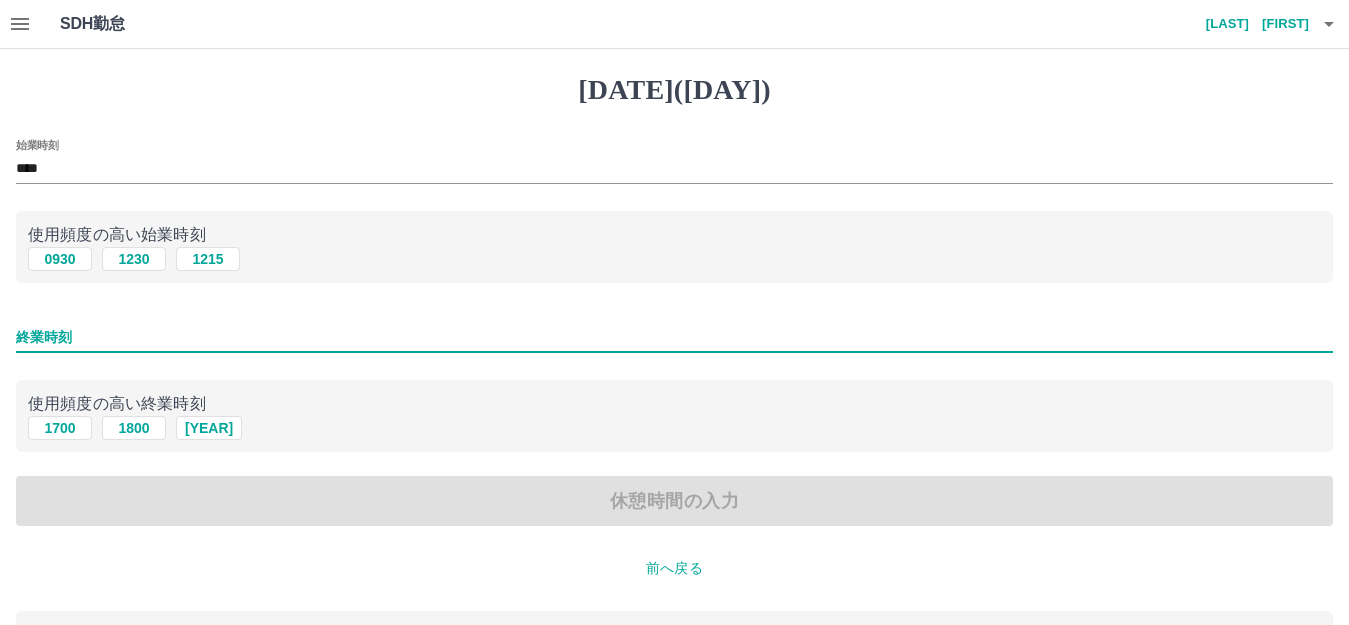 type on "****" 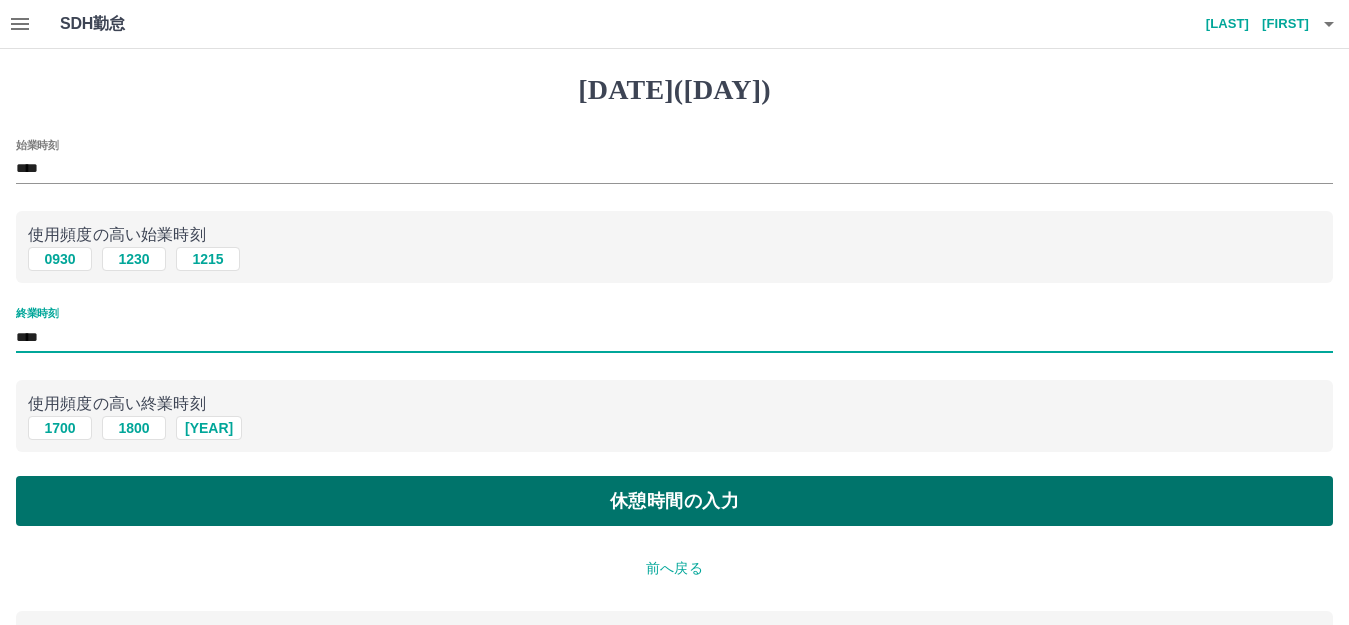 click on "休憩時間の入力" at bounding box center (674, 501) 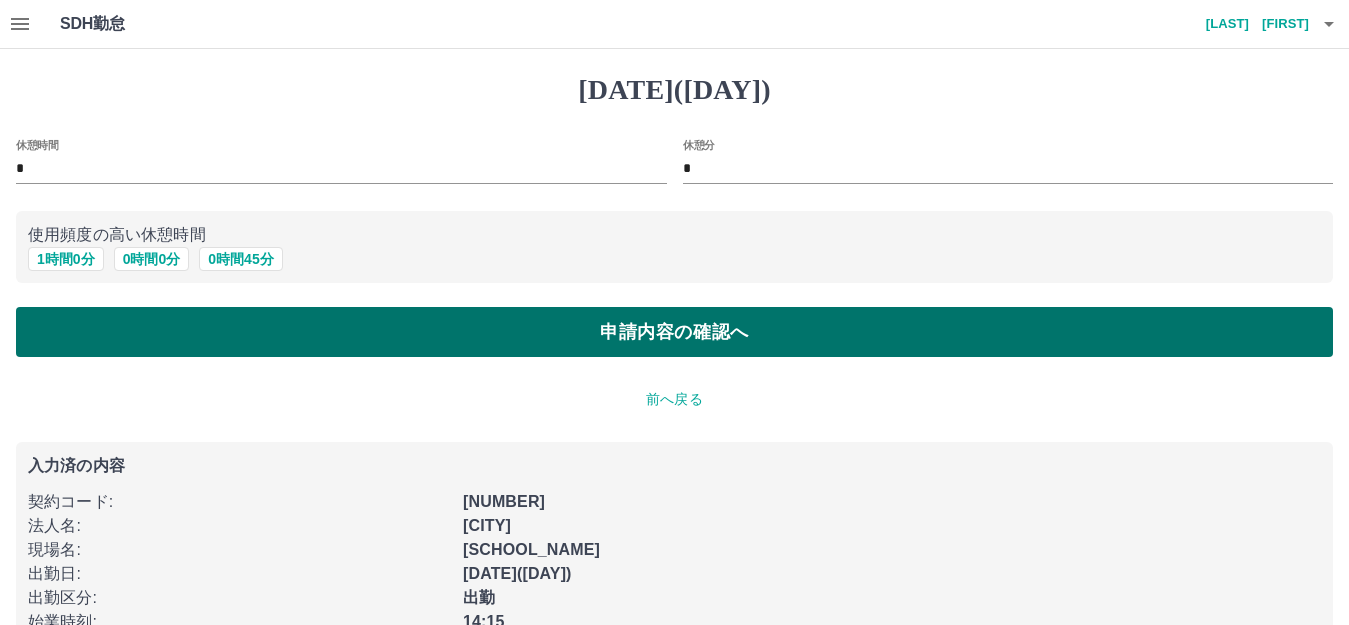click on "申請内容の確認へ" at bounding box center [674, 332] 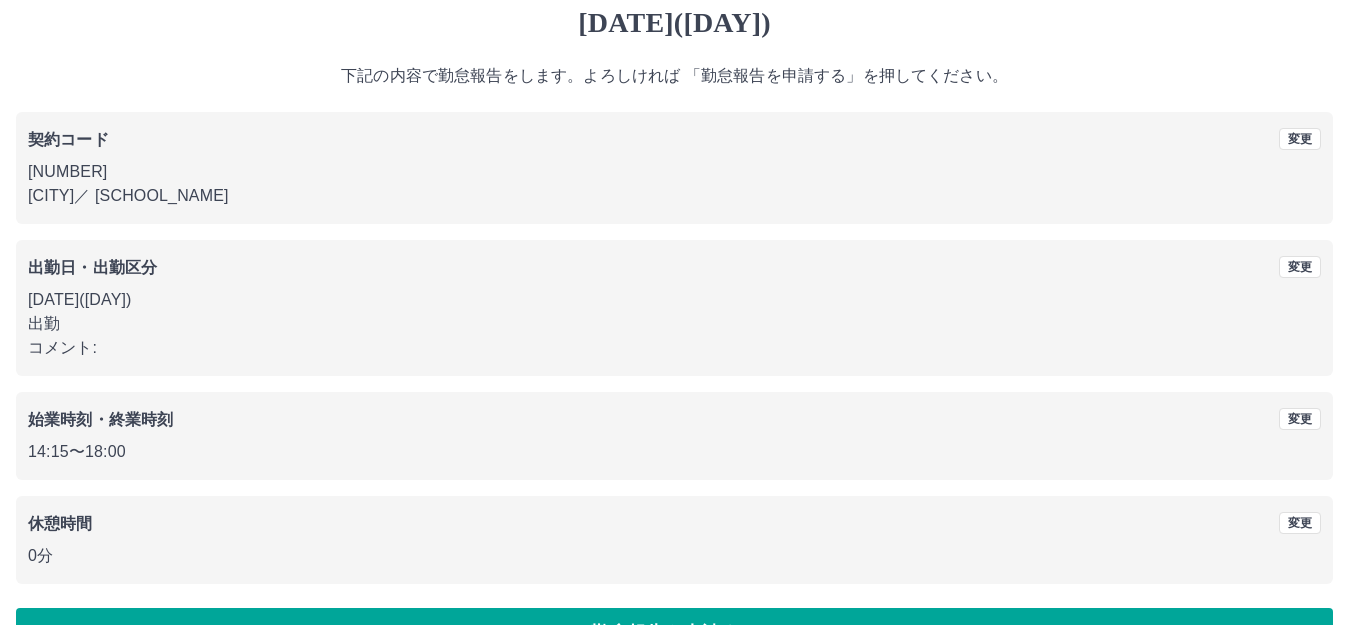 scroll, scrollTop: 124, scrollLeft: 0, axis: vertical 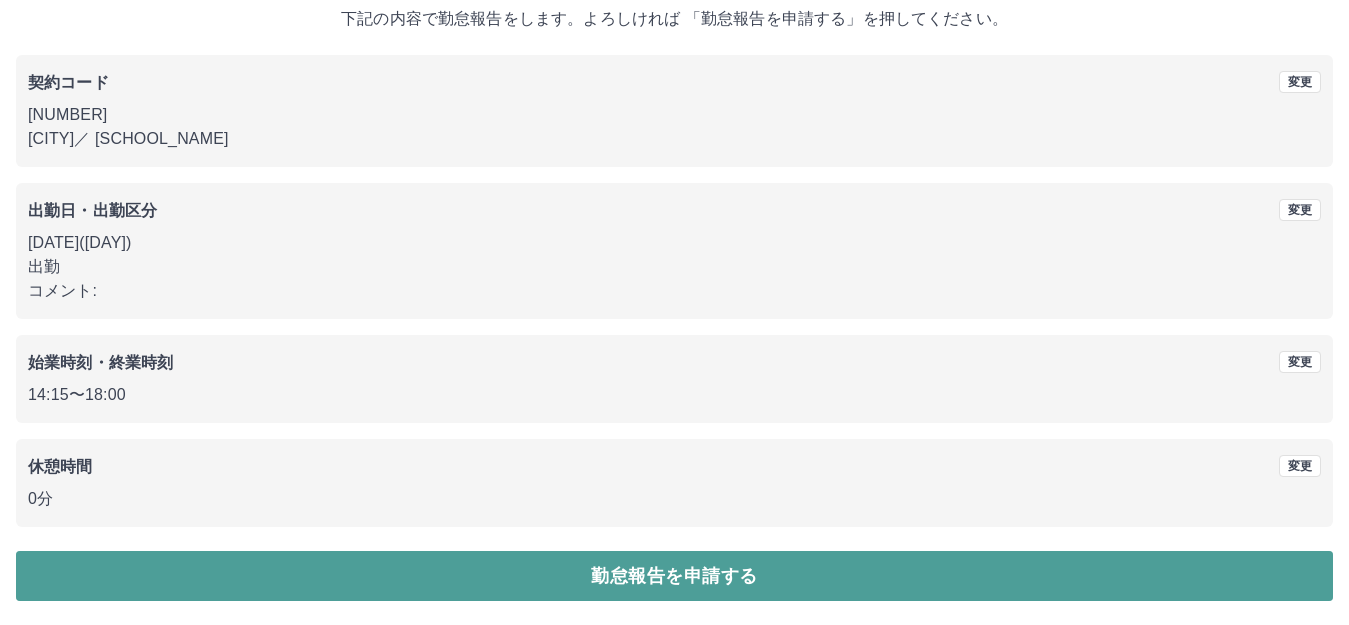 click on "勤怠報告を申請する" at bounding box center (674, 576) 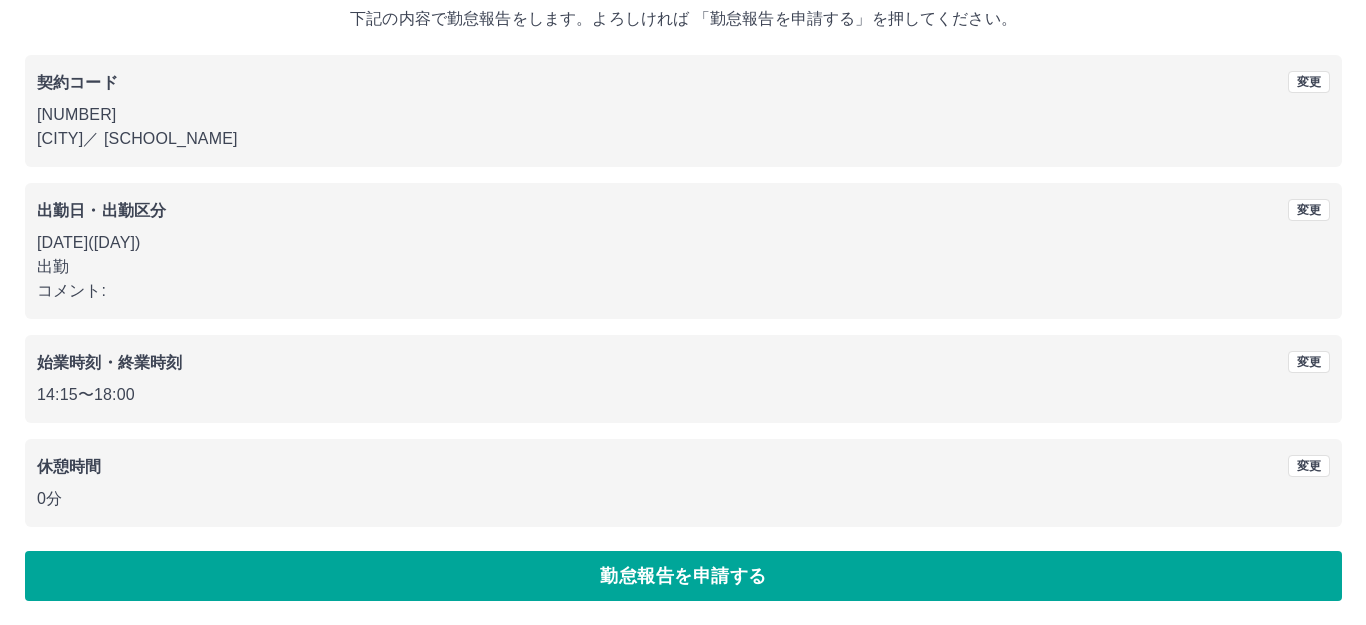 scroll, scrollTop: 0, scrollLeft: 0, axis: both 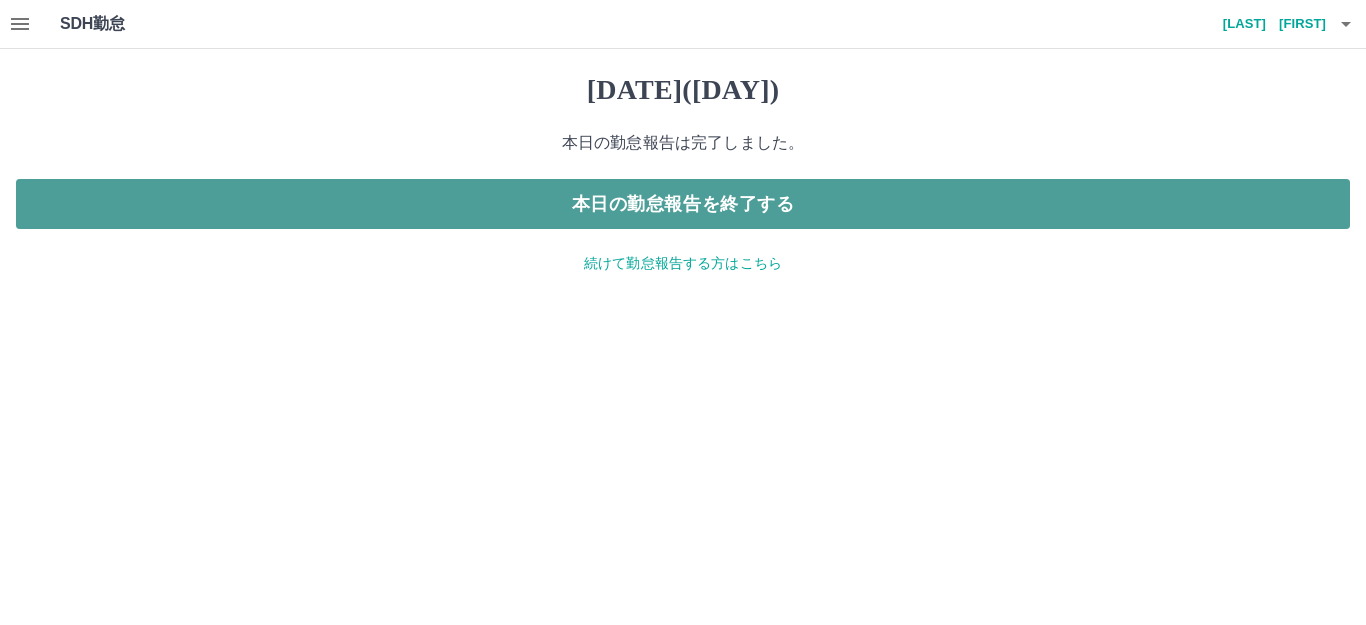 click on "本日の勤怠報告を終了する" at bounding box center [683, 204] 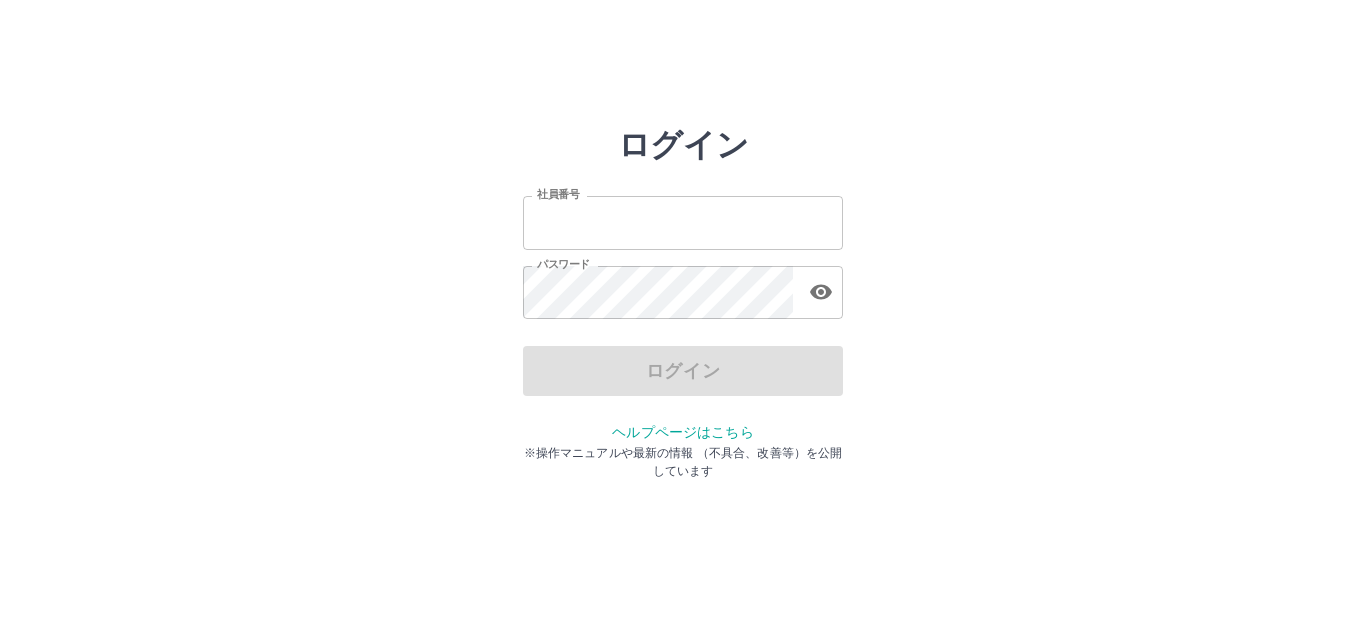 scroll, scrollTop: 0, scrollLeft: 0, axis: both 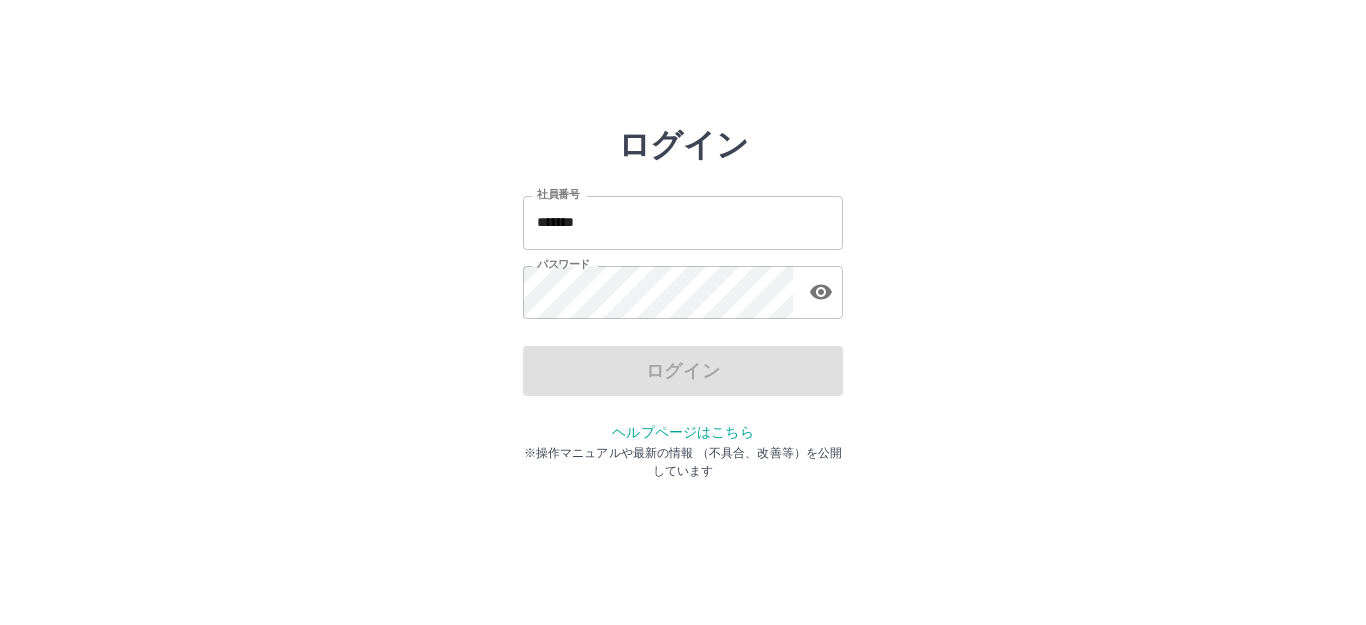 click on "*******" at bounding box center (683, 222) 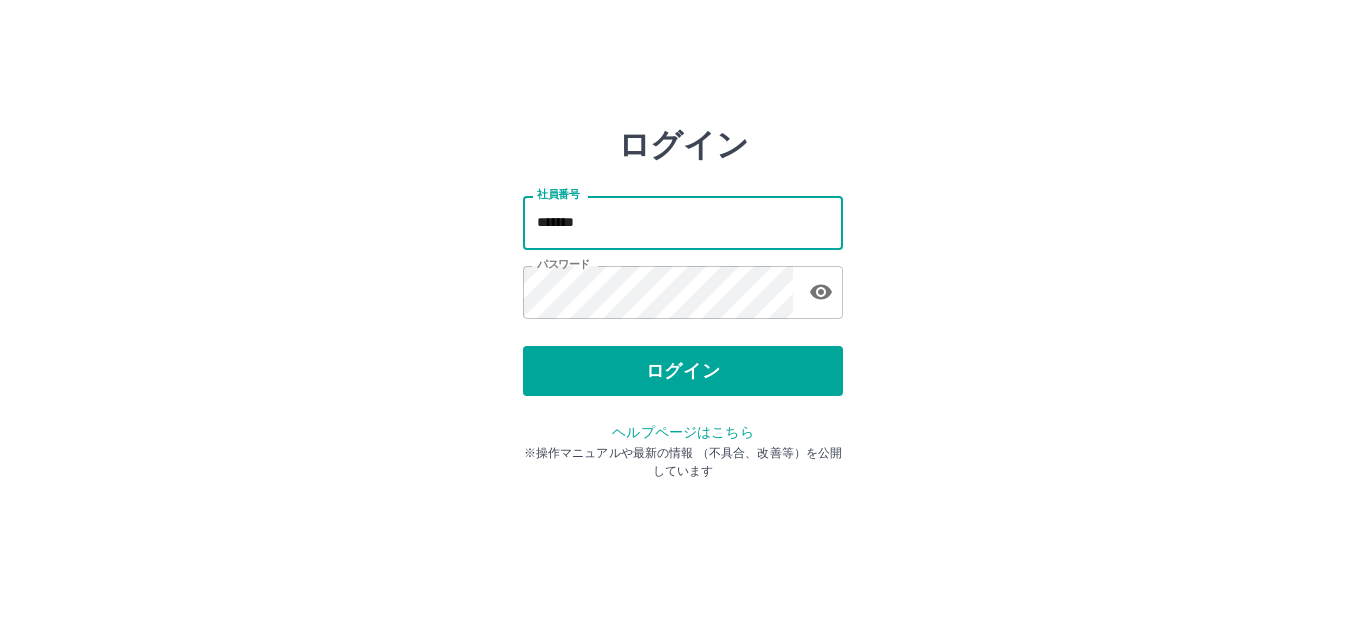 type on "*******" 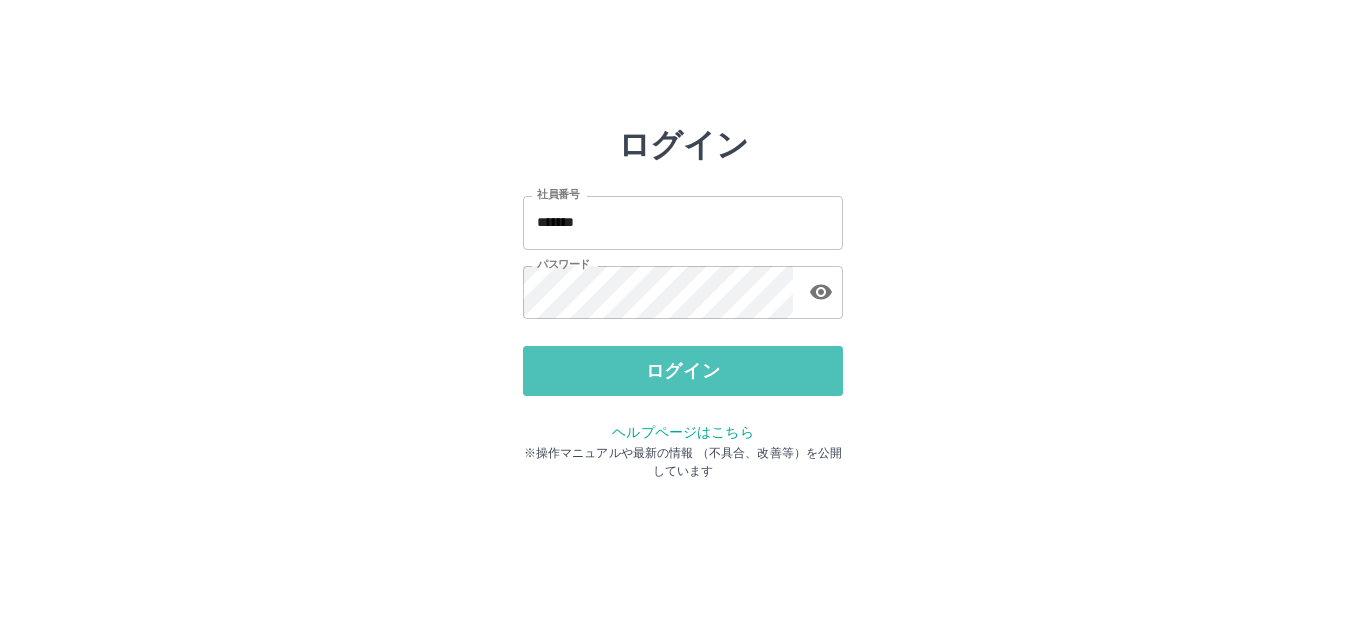 drag, startPoint x: 688, startPoint y: 368, endPoint x: 702, endPoint y: 356, distance: 18.439089 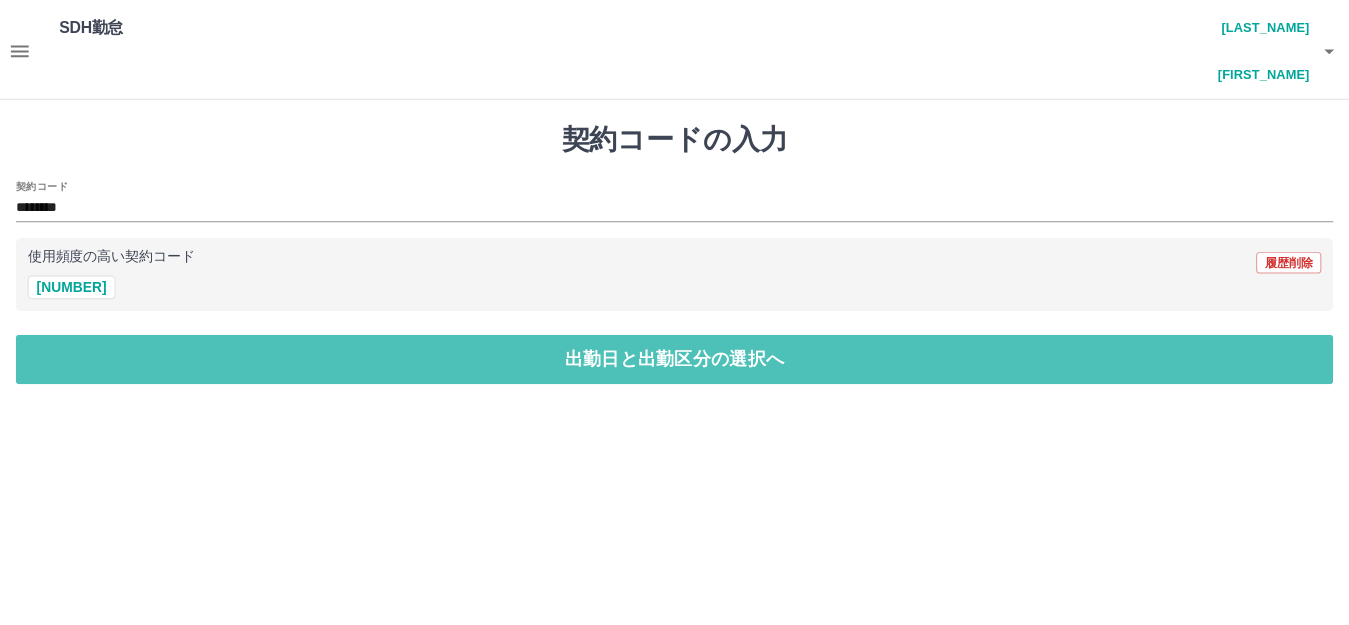 scroll, scrollTop: 0, scrollLeft: 0, axis: both 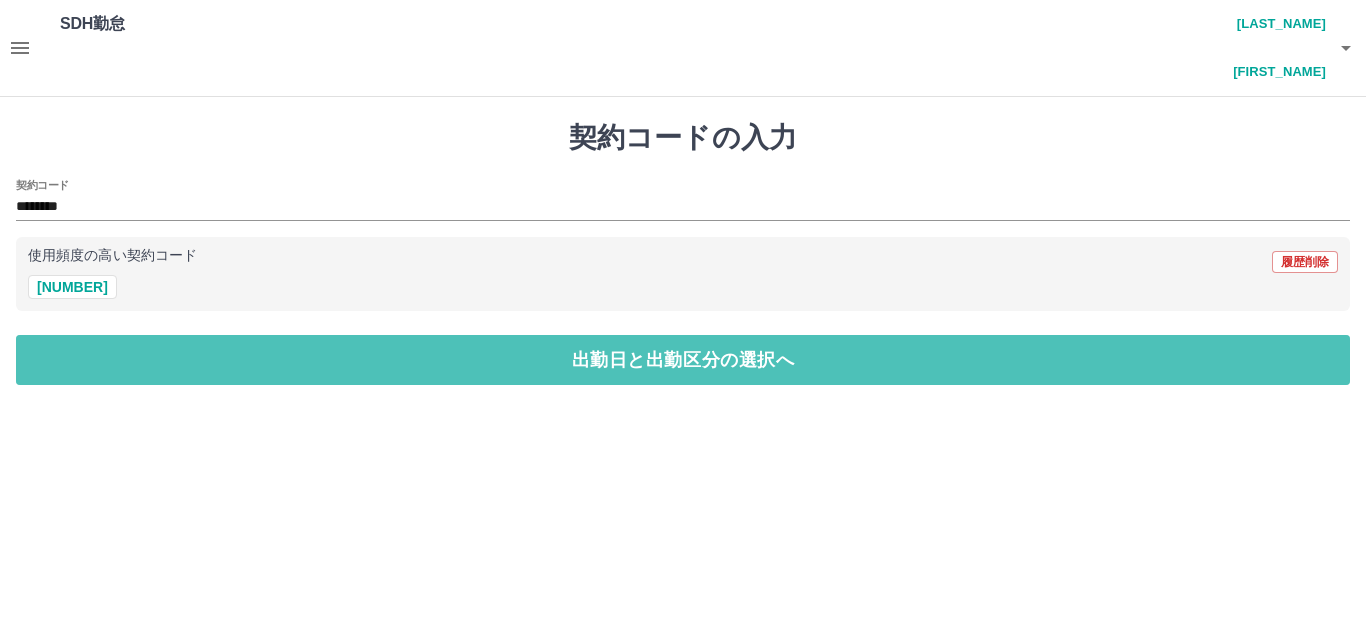 click on "出勤日と出勤区分の選択へ" at bounding box center (683, 360) 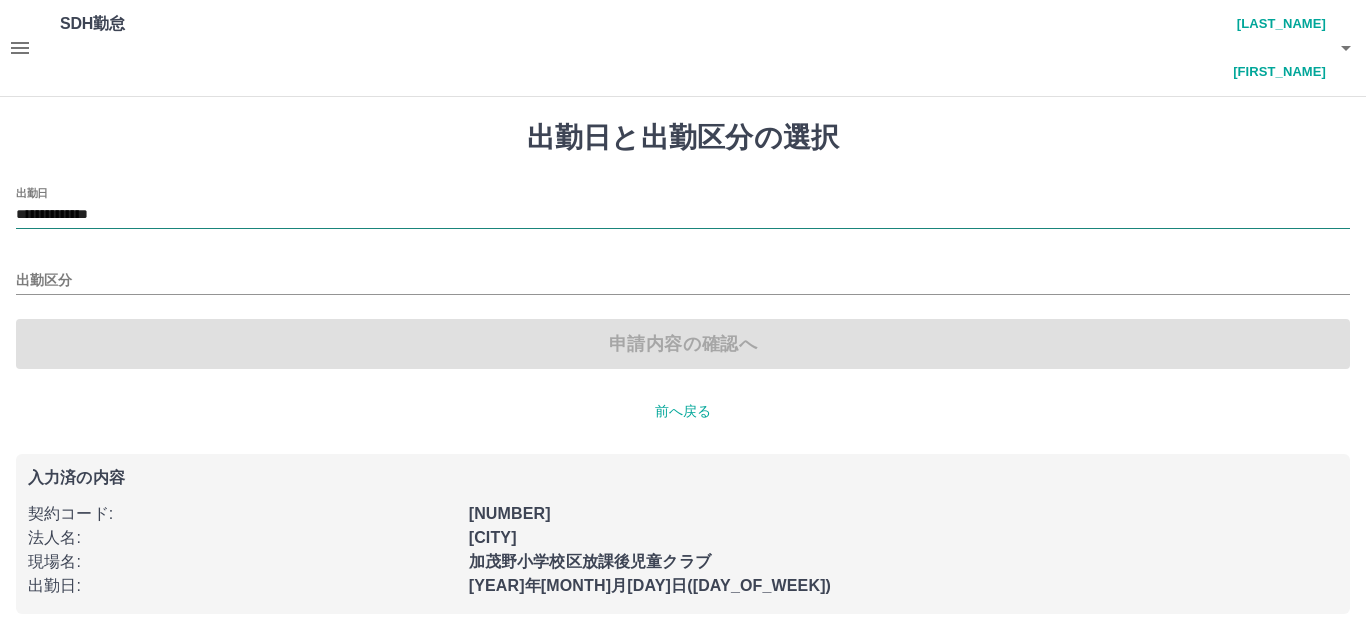 click on "**********" at bounding box center [683, 215] 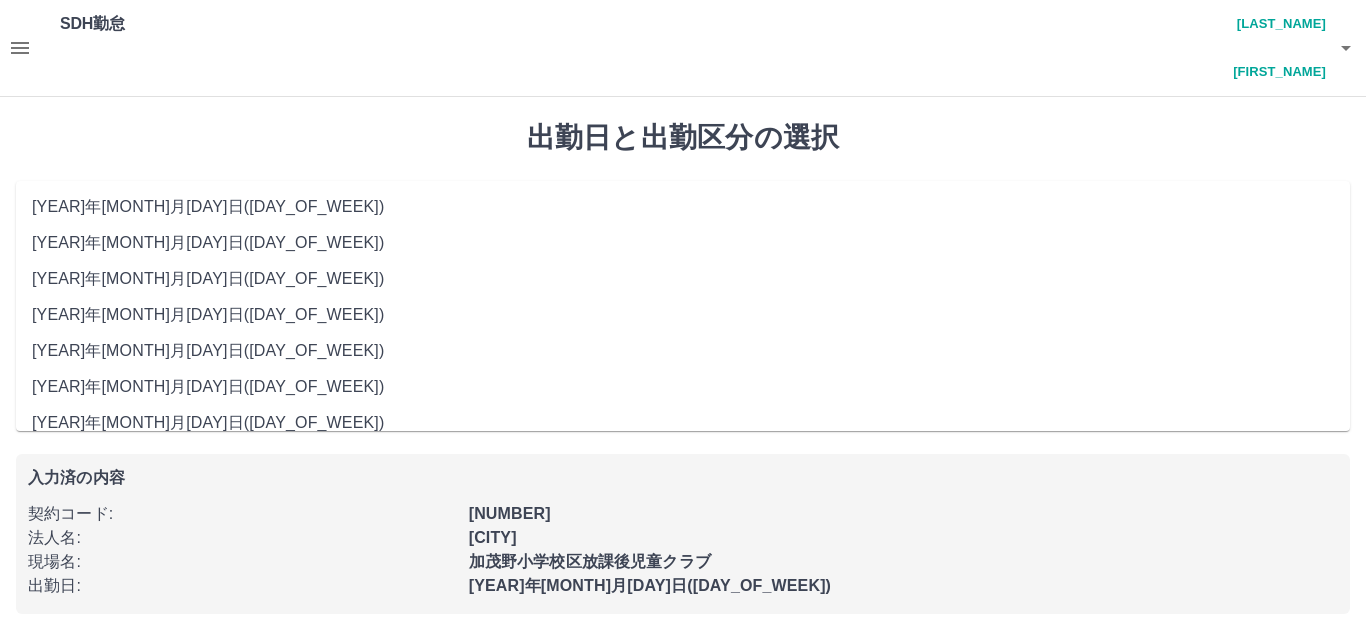 click on "[YEAR]年[MONTH]月[DAY]日([DAY_OF_WEEK])" at bounding box center (683, 279) 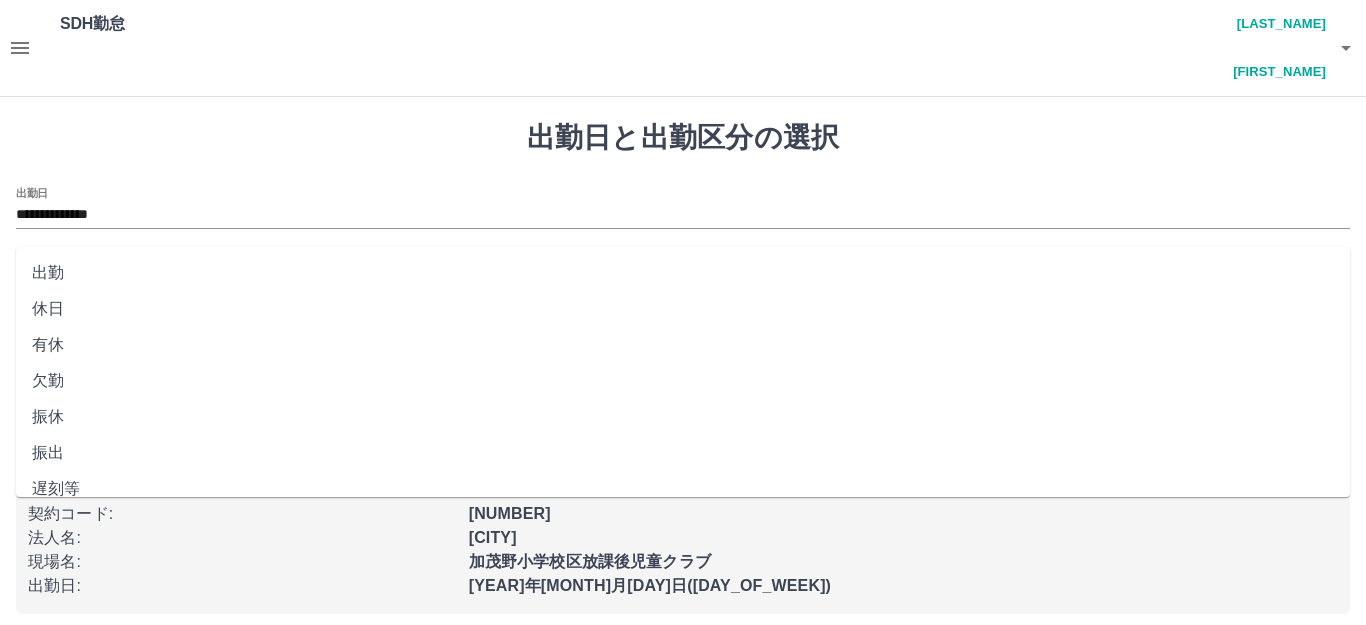 click on "出勤区分" at bounding box center (683, 281) 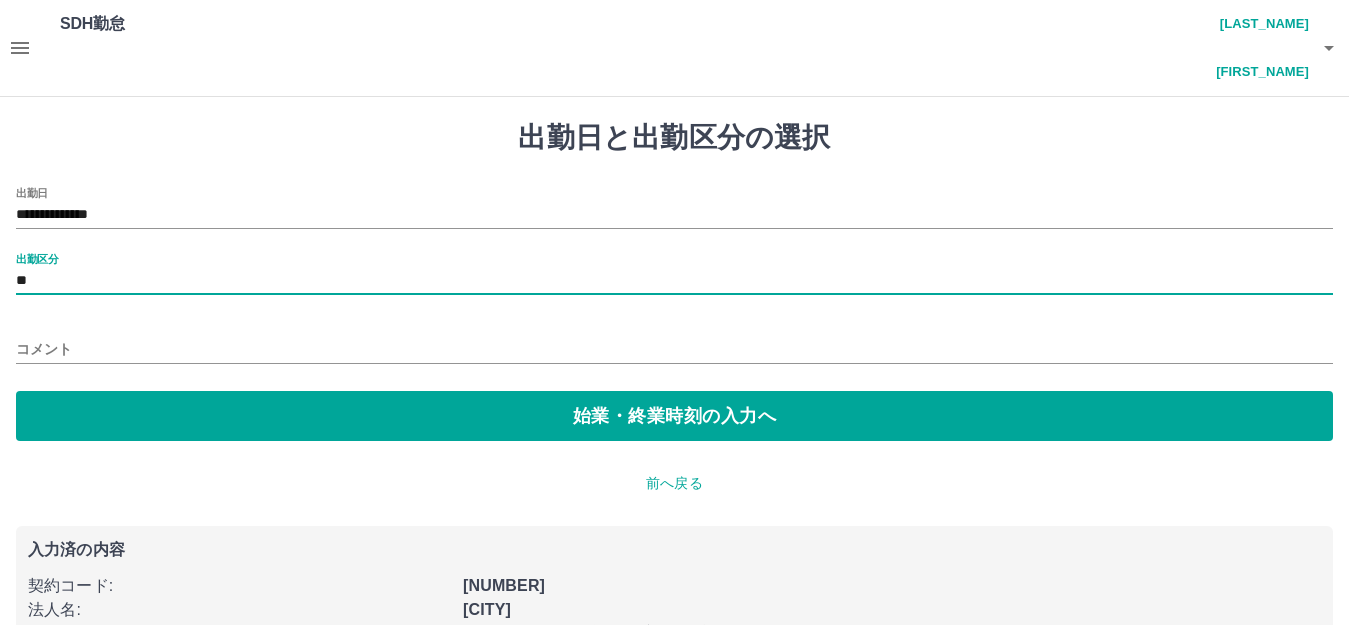 click on "コメント" at bounding box center (674, 349) 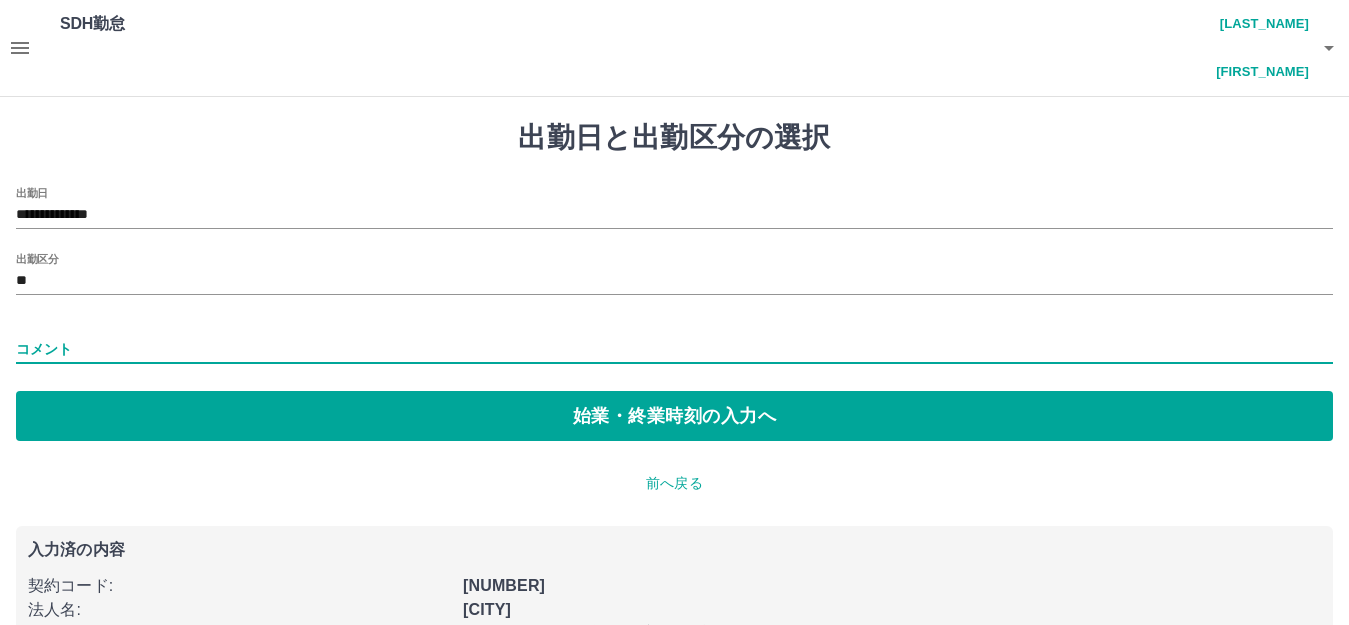 type on "****" 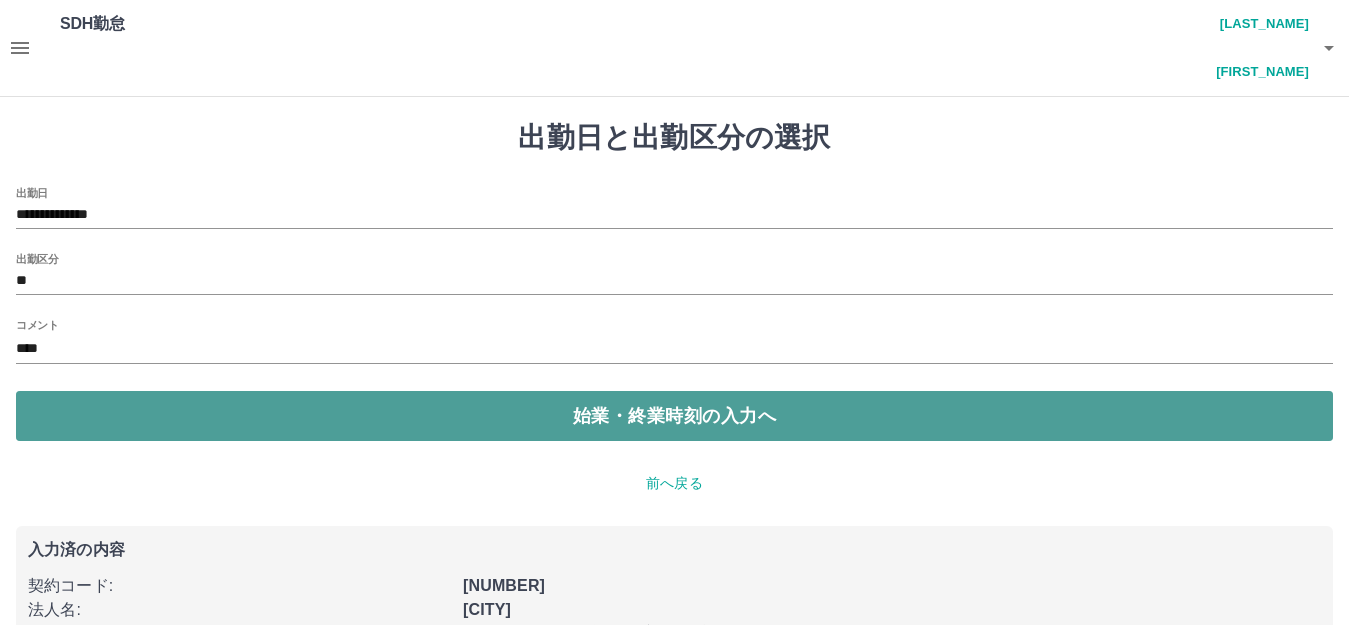 click on "始業・終業時刻の入力へ" at bounding box center [674, 416] 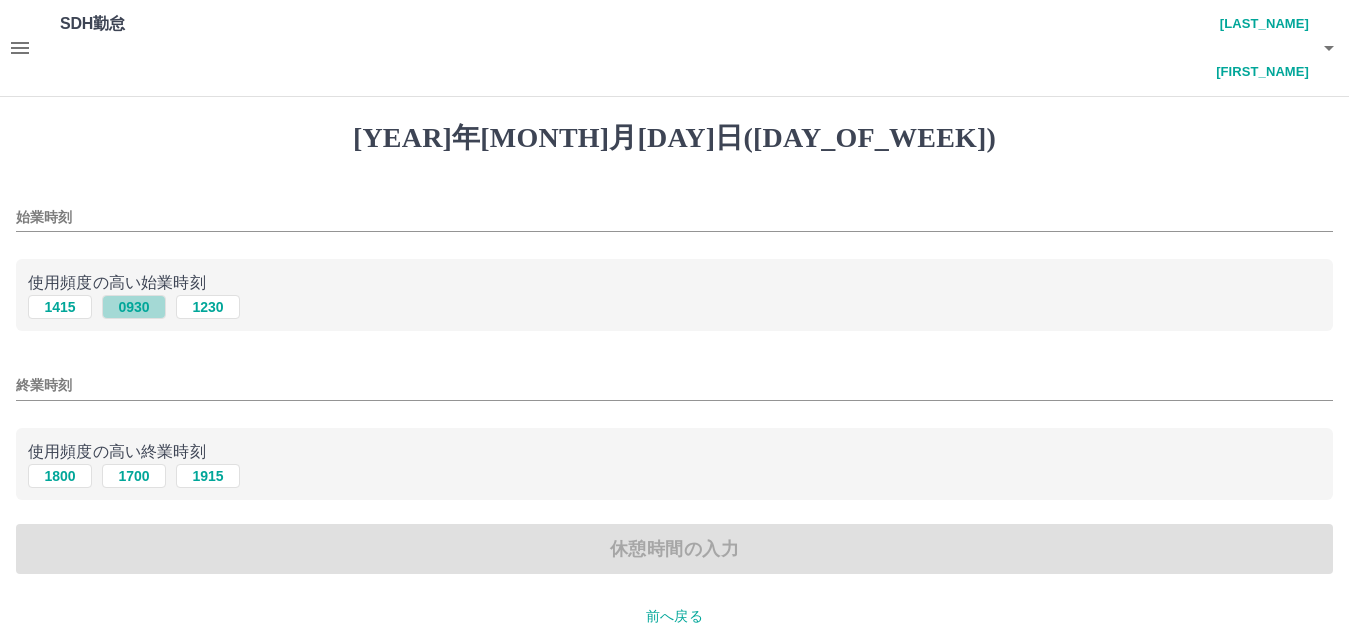 click on "0930" at bounding box center [134, 307] 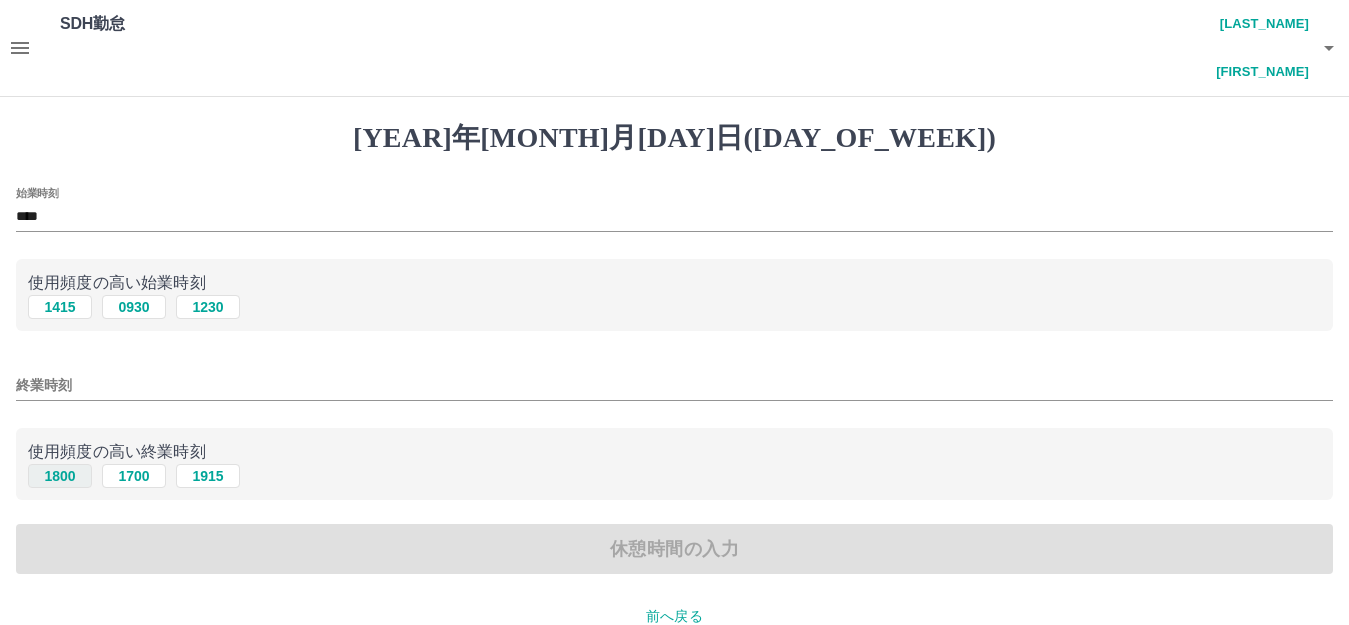 click on "1800" at bounding box center [60, 307] 